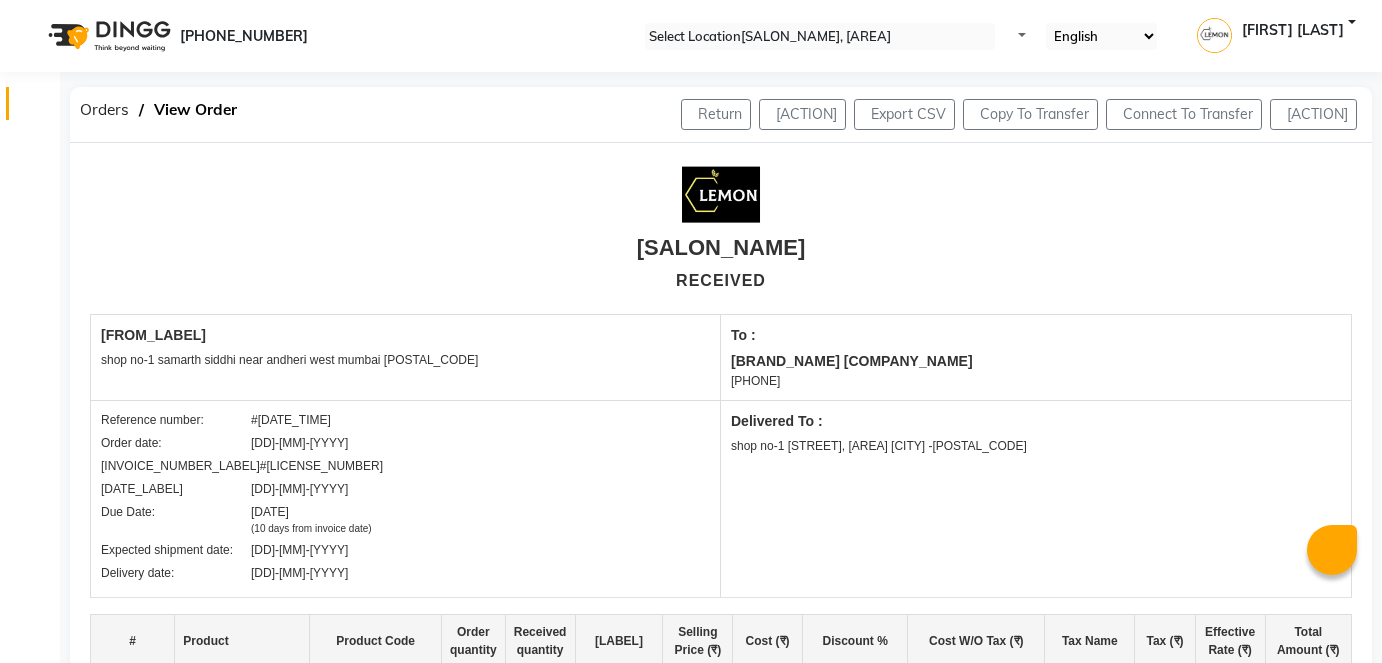 scroll, scrollTop: 0, scrollLeft: 0, axis: both 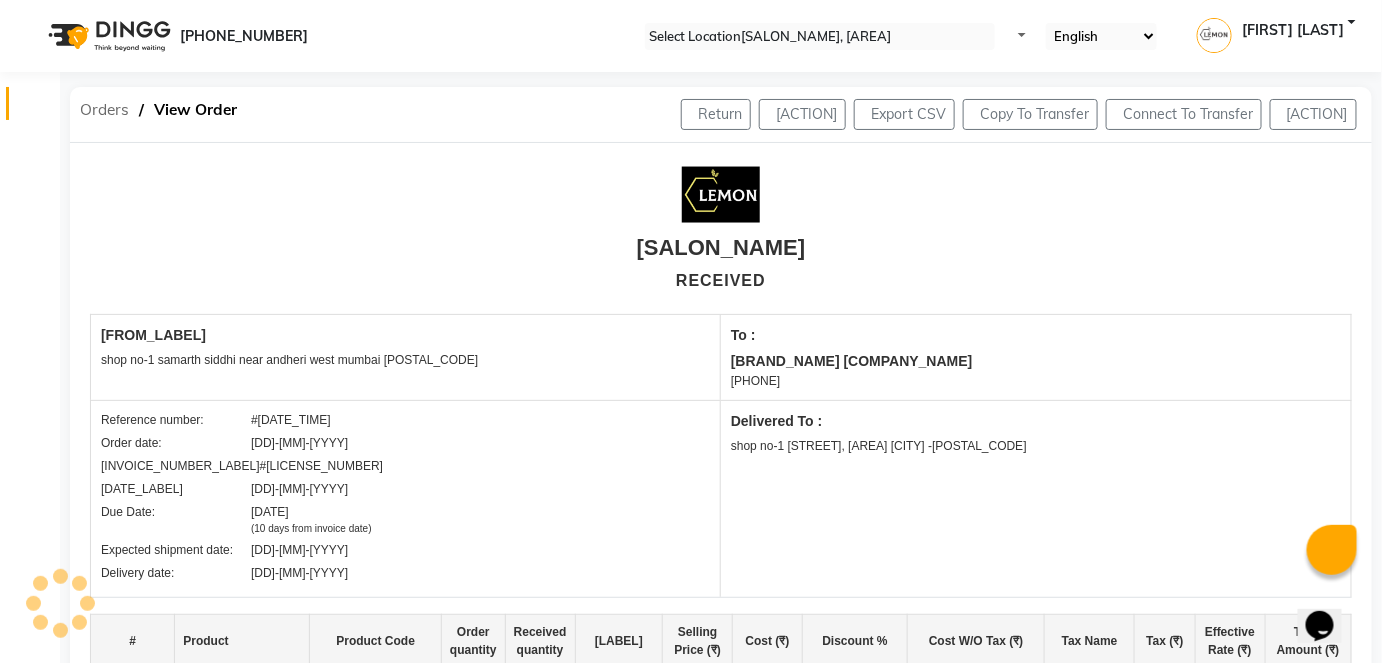 click on "Orders" at bounding box center [104, 110] 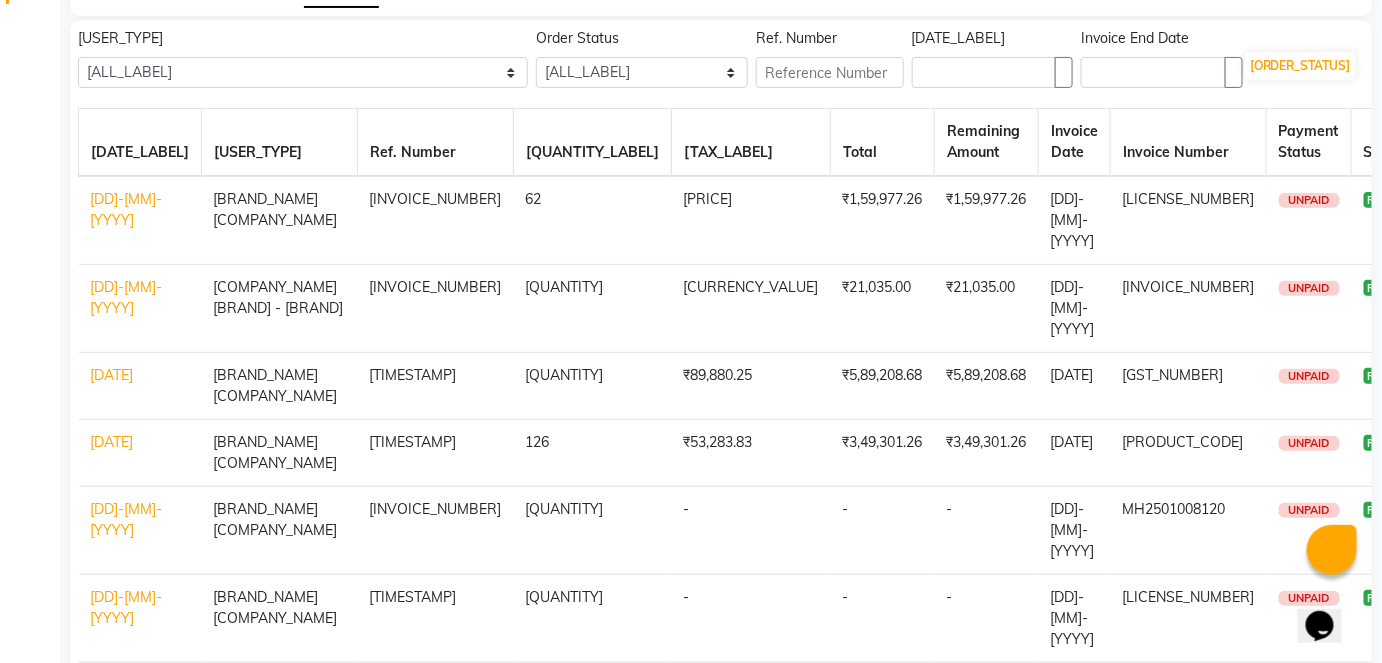 scroll, scrollTop: 0, scrollLeft: 0, axis: both 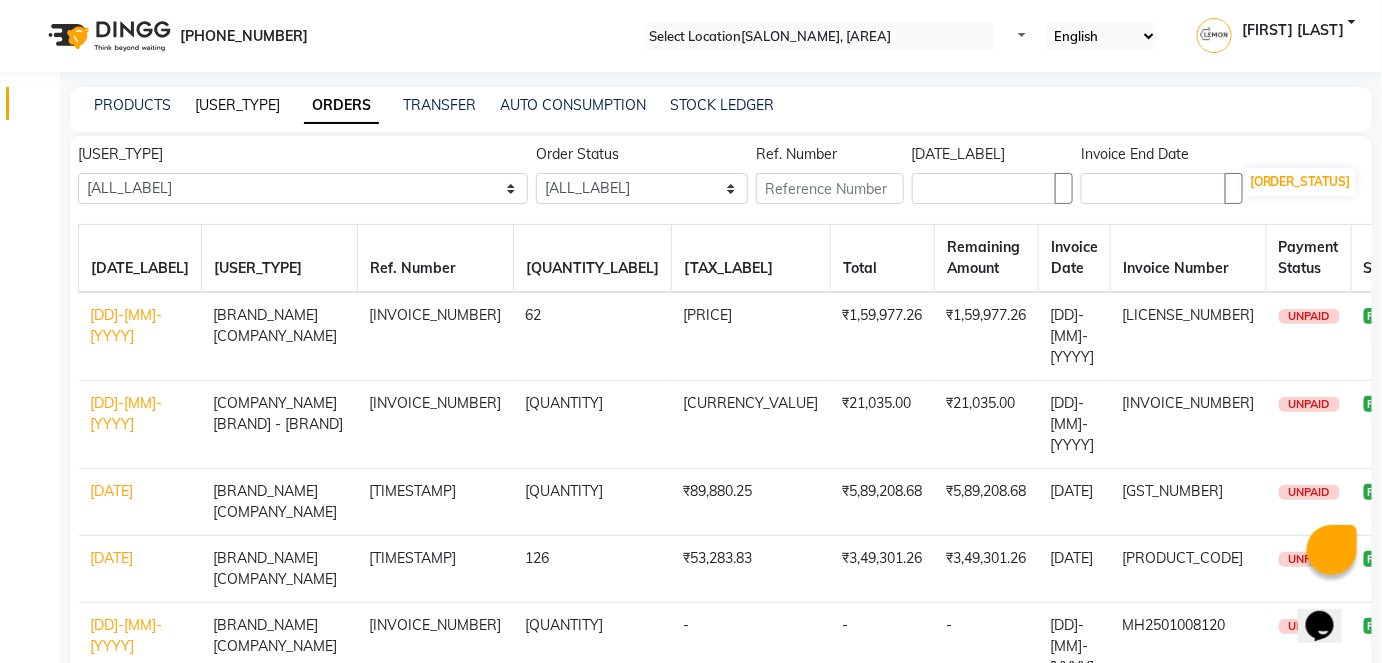 click on "[USER_TYPE]" at bounding box center [237, 105] 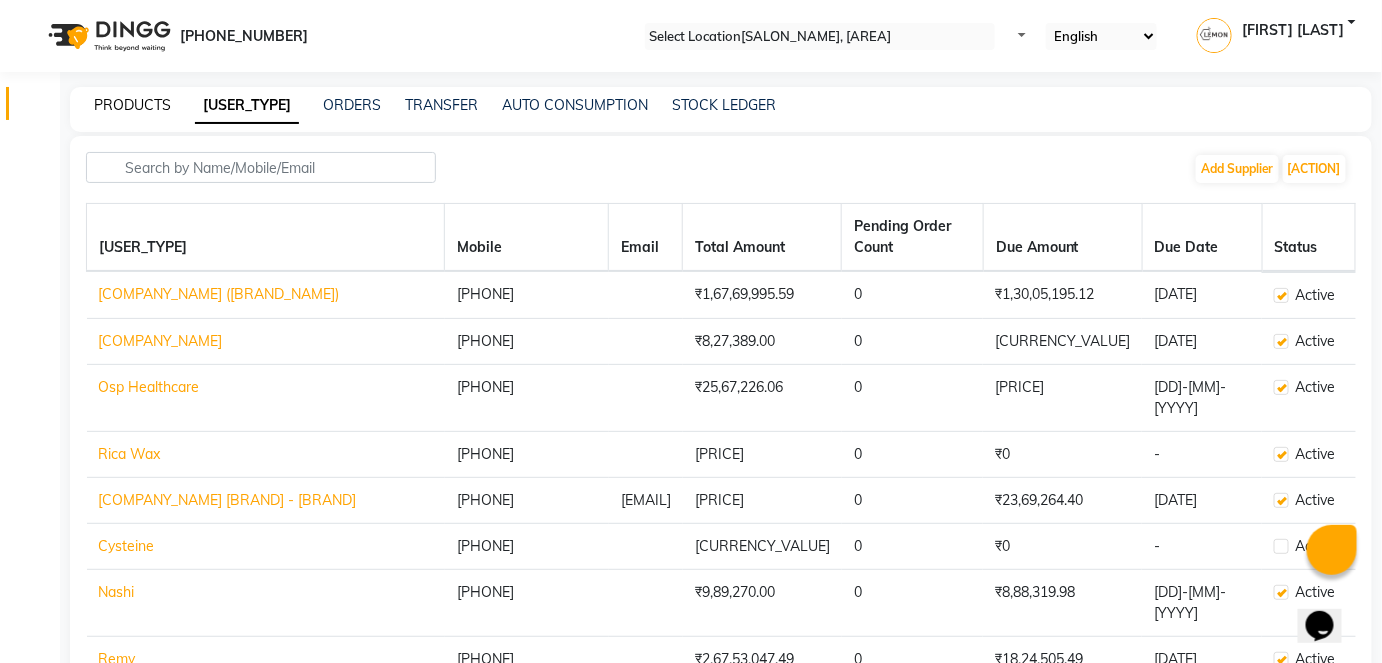 click on "PRODUCTS" at bounding box center (132, 105) 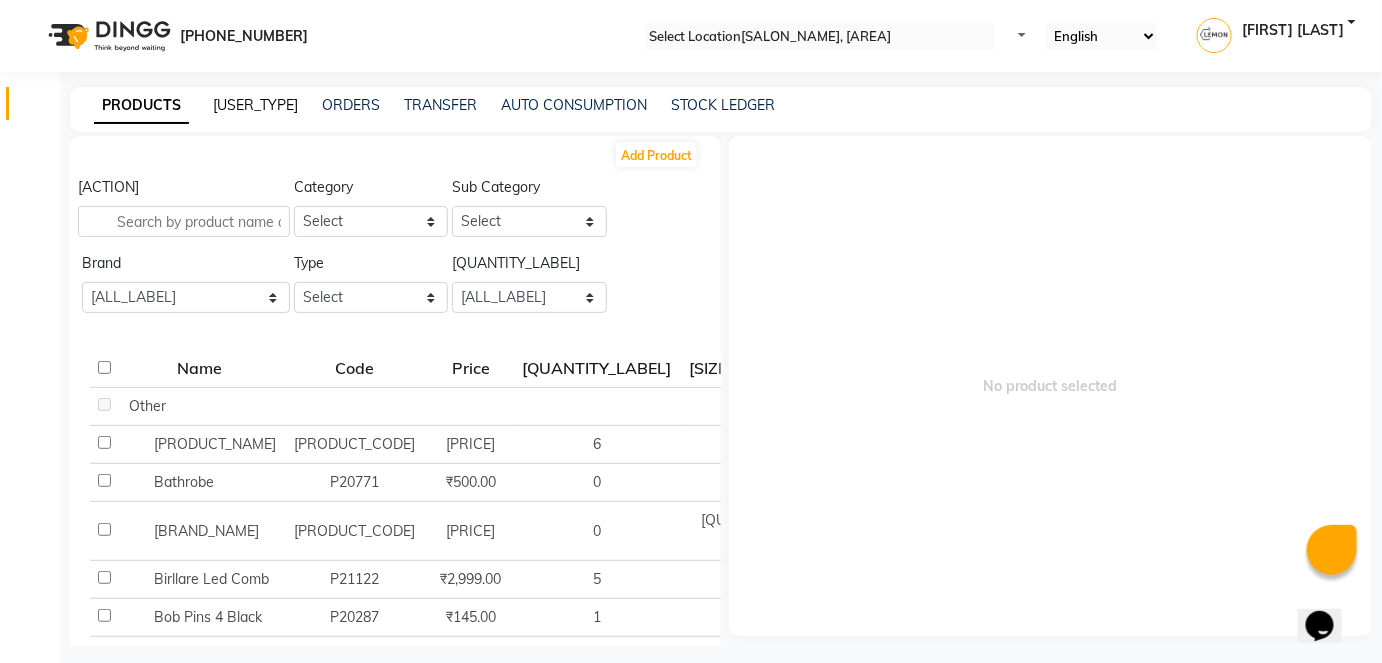 click on "[USER_TYPE]" at bounding box center (255, 105) 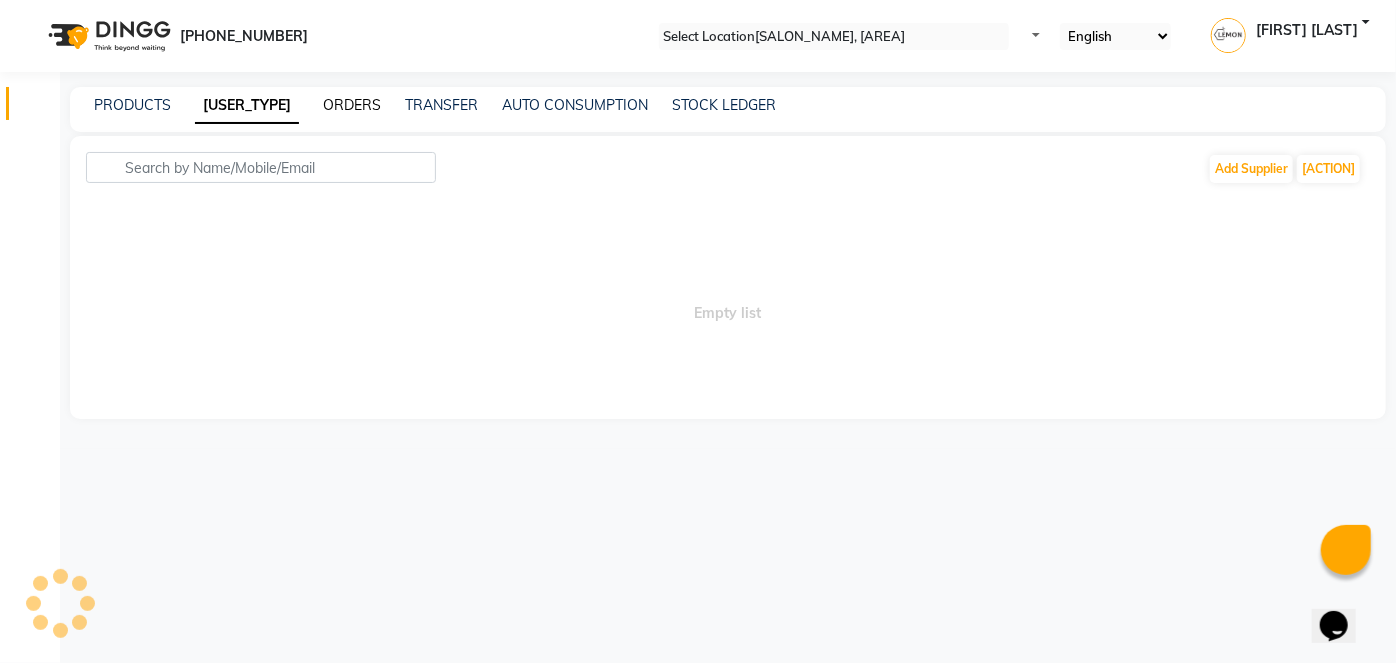 click on "ORDERS" at bounding box center [352, 105] 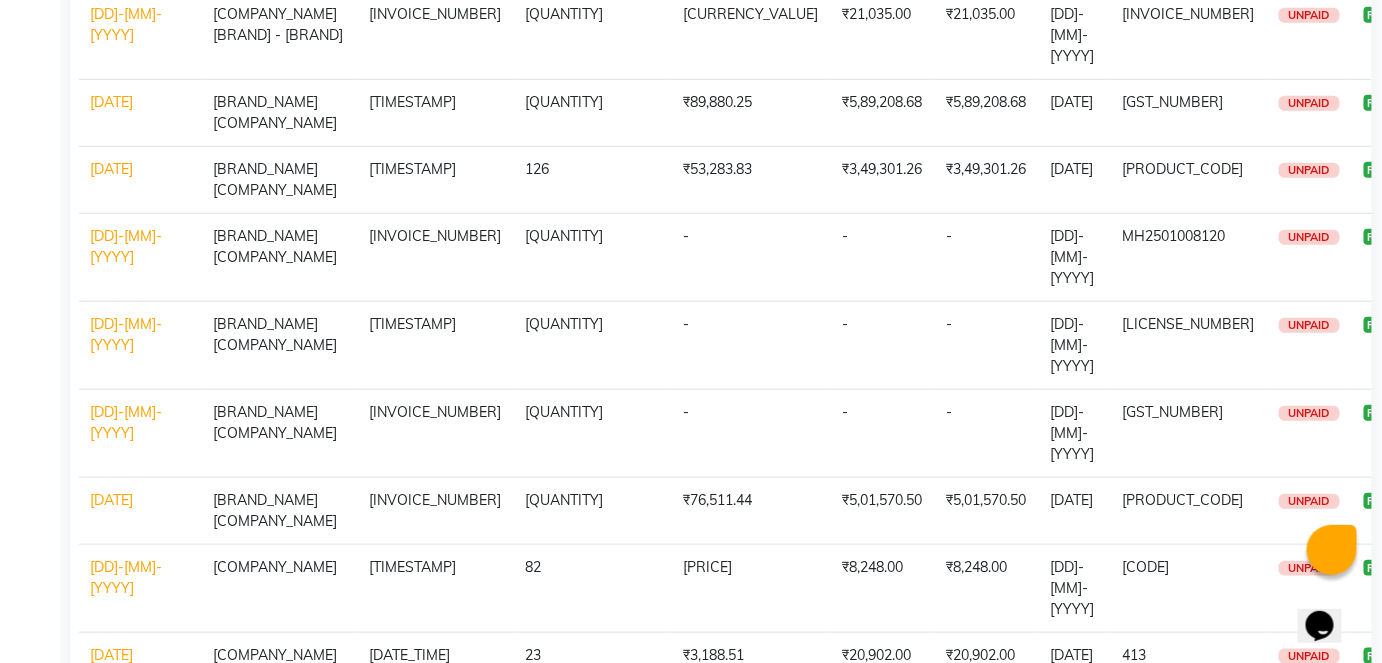scroll, scrollTop: 0, scrollLeft: 0, axis: both 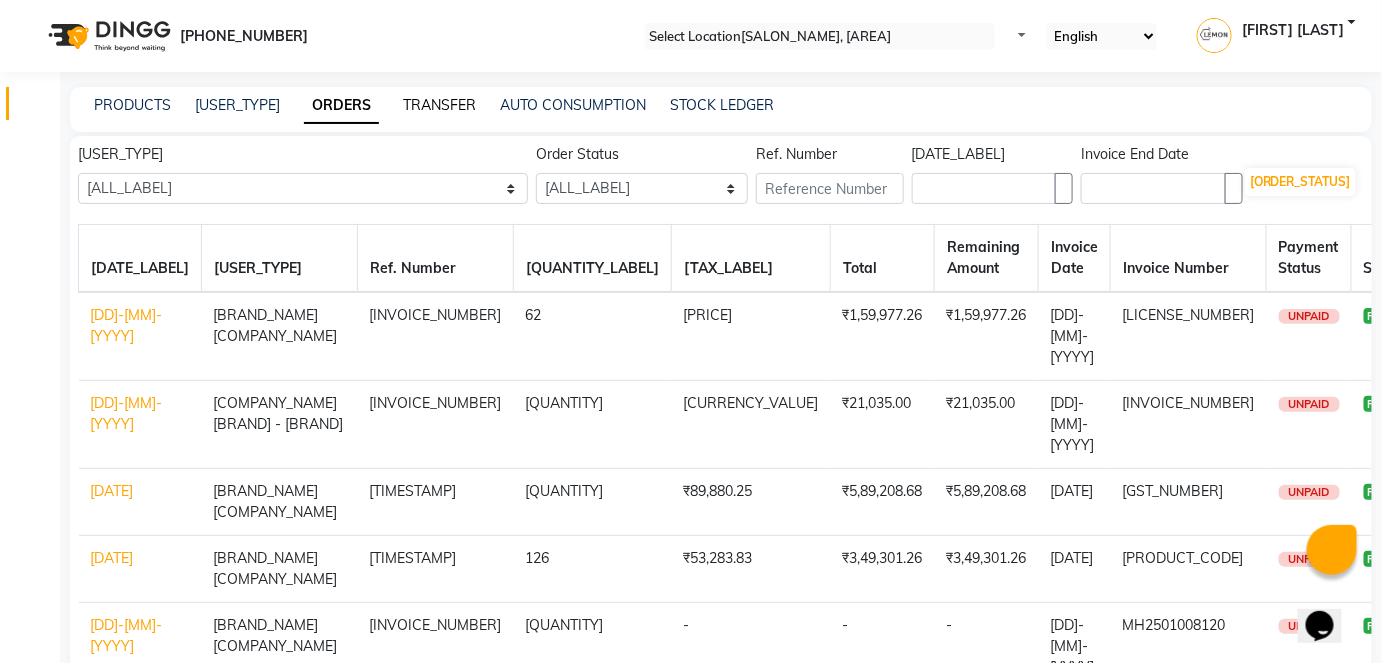 click on "TRANSFER" at bounding box center (439, 105) 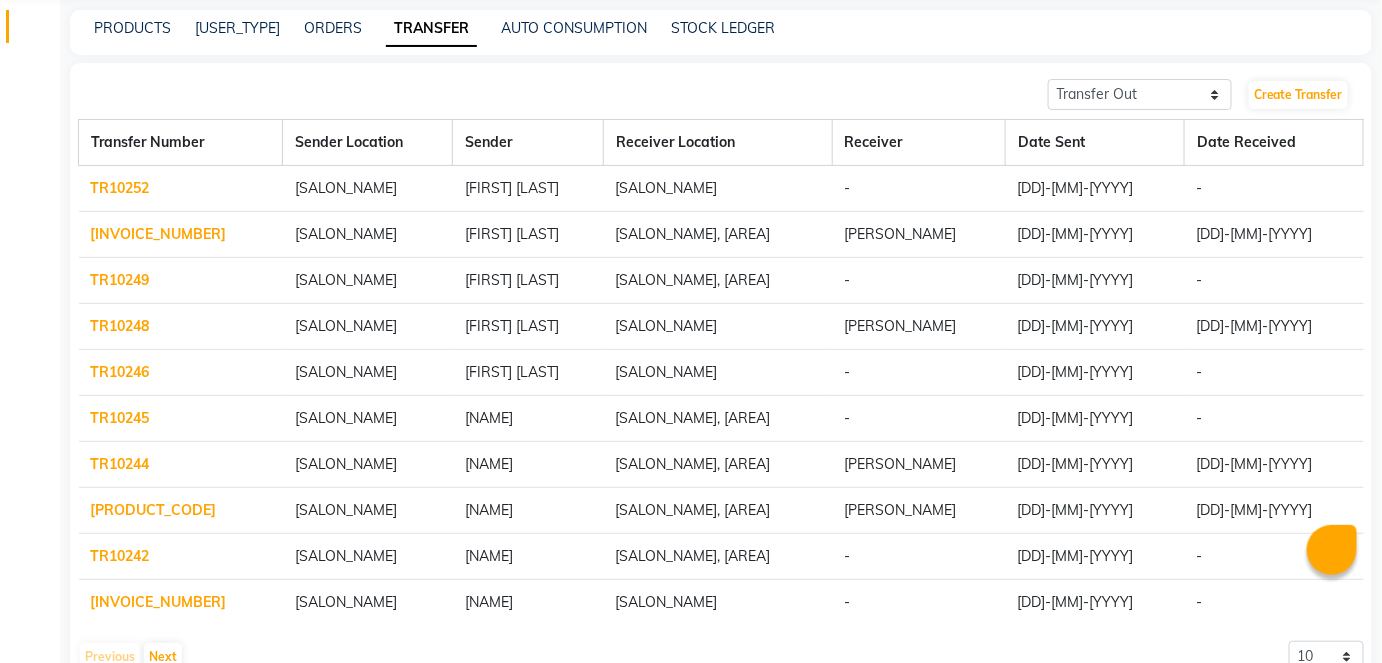 scroll, scrollTop: 0, scrollLeft: 0, axis: both 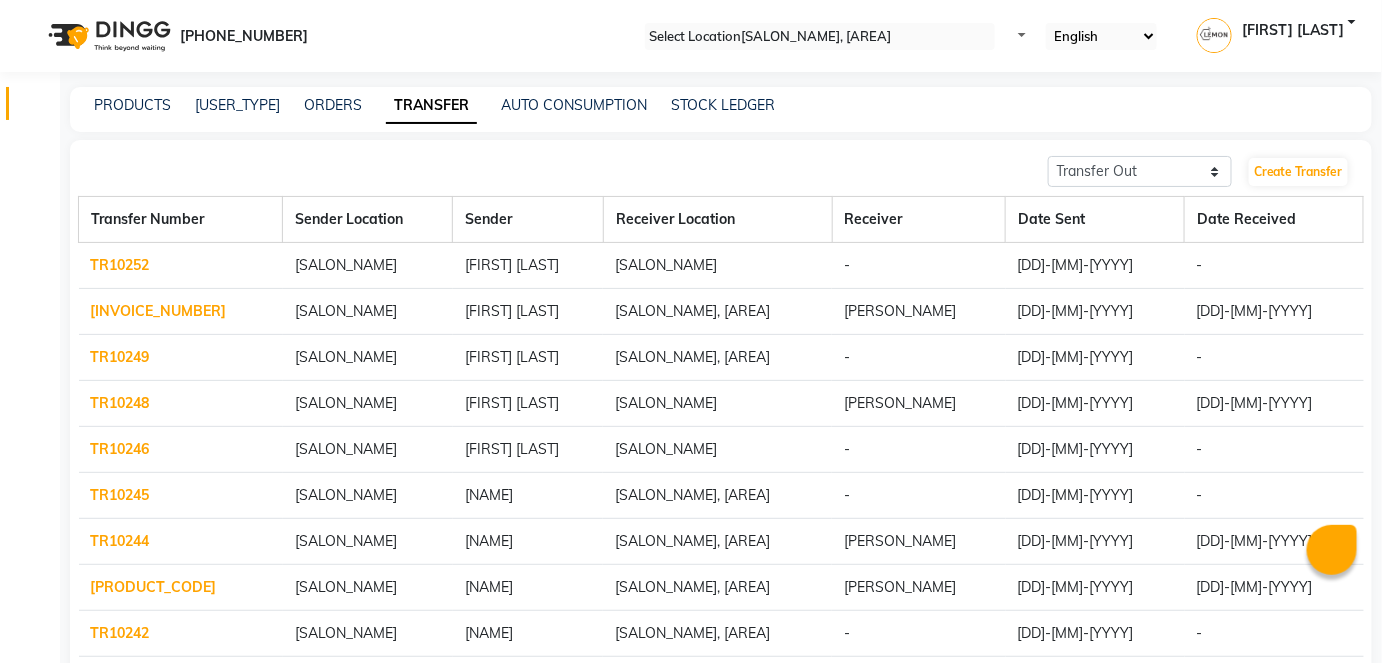 click at bounding box center [820, 37] 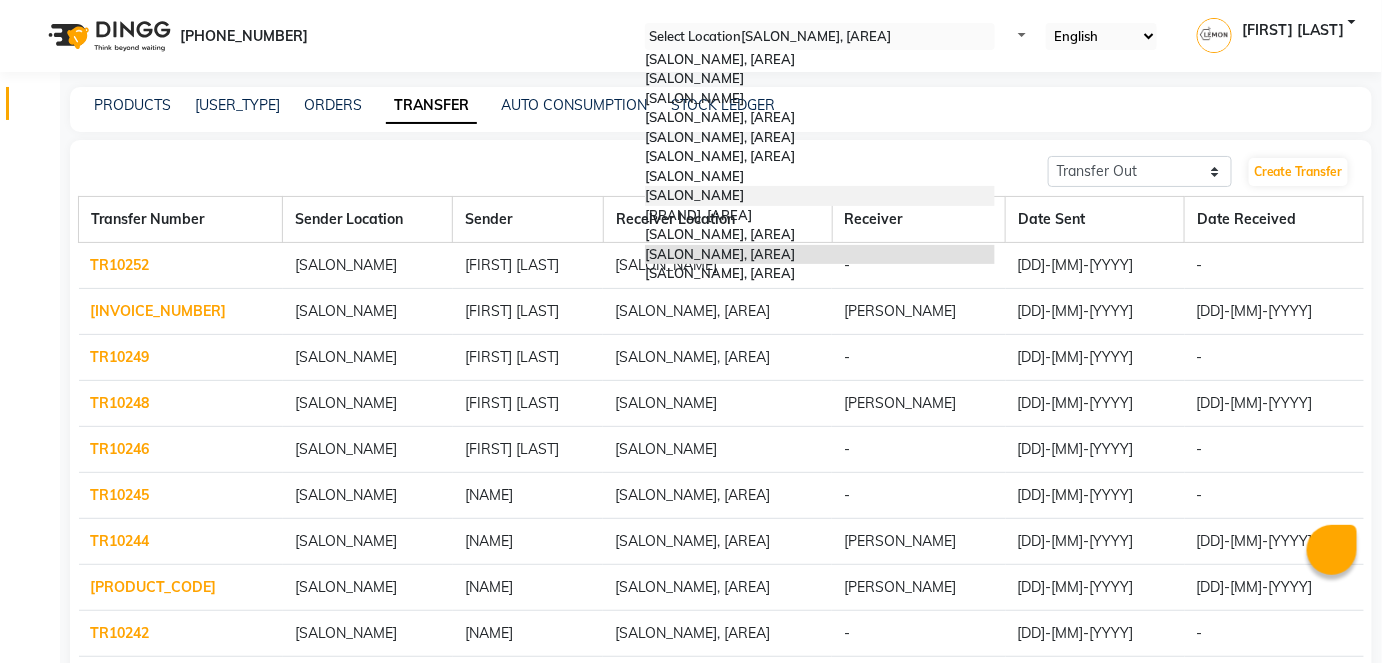scroll, scrollTop: 185, scrollLeft: 0, axis: vertical 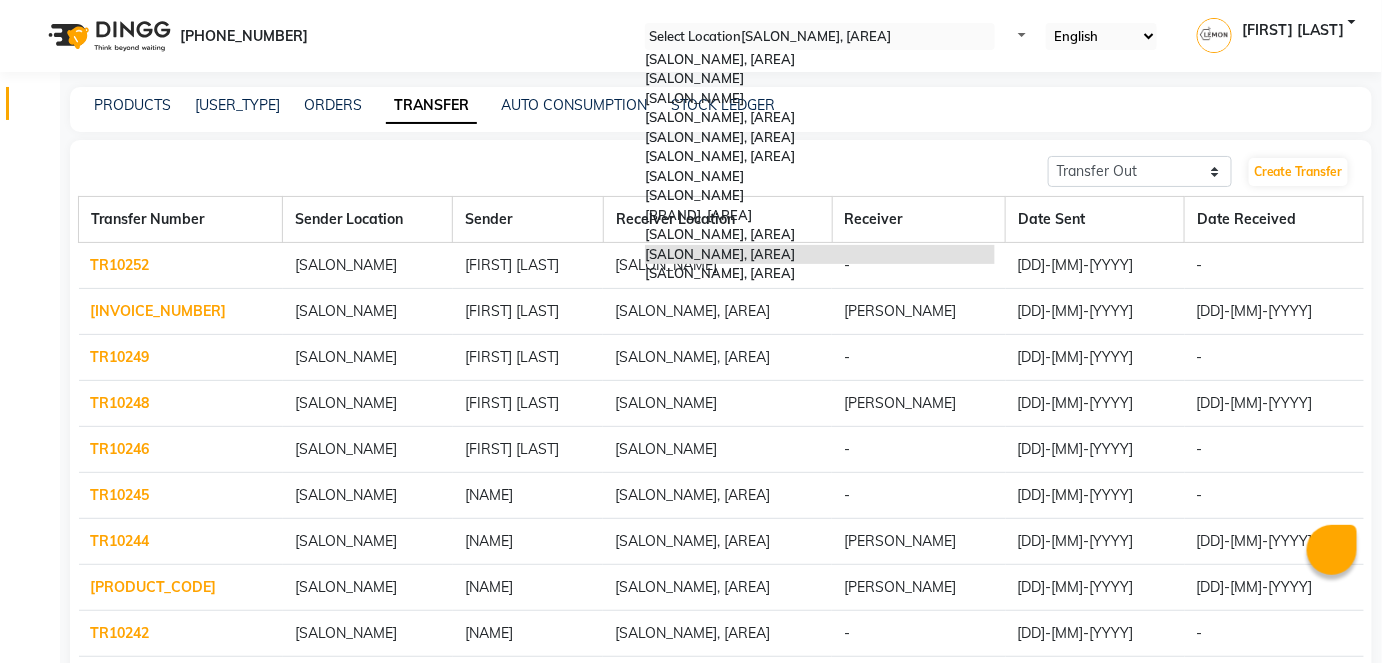 click on "[SALON_NAME], [AREA]" at bounding box center (720, 254) 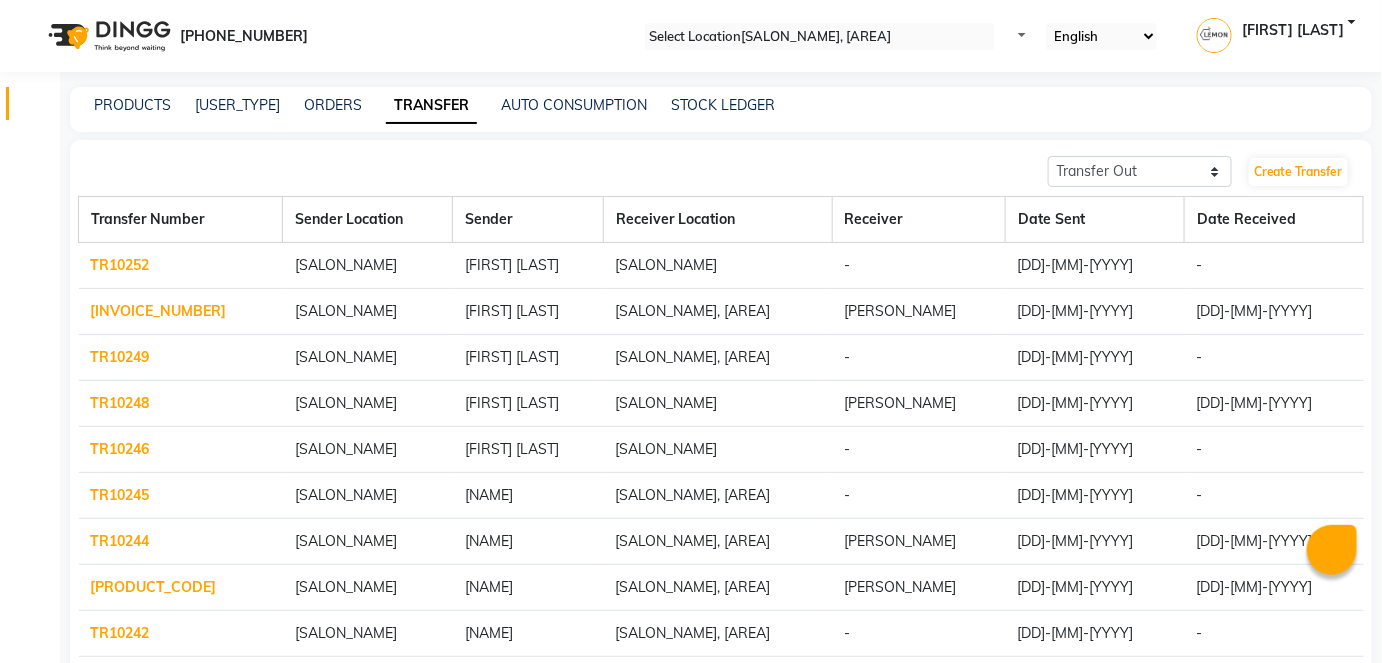click on "PRODUCTS" at bounding box center (132, 105) 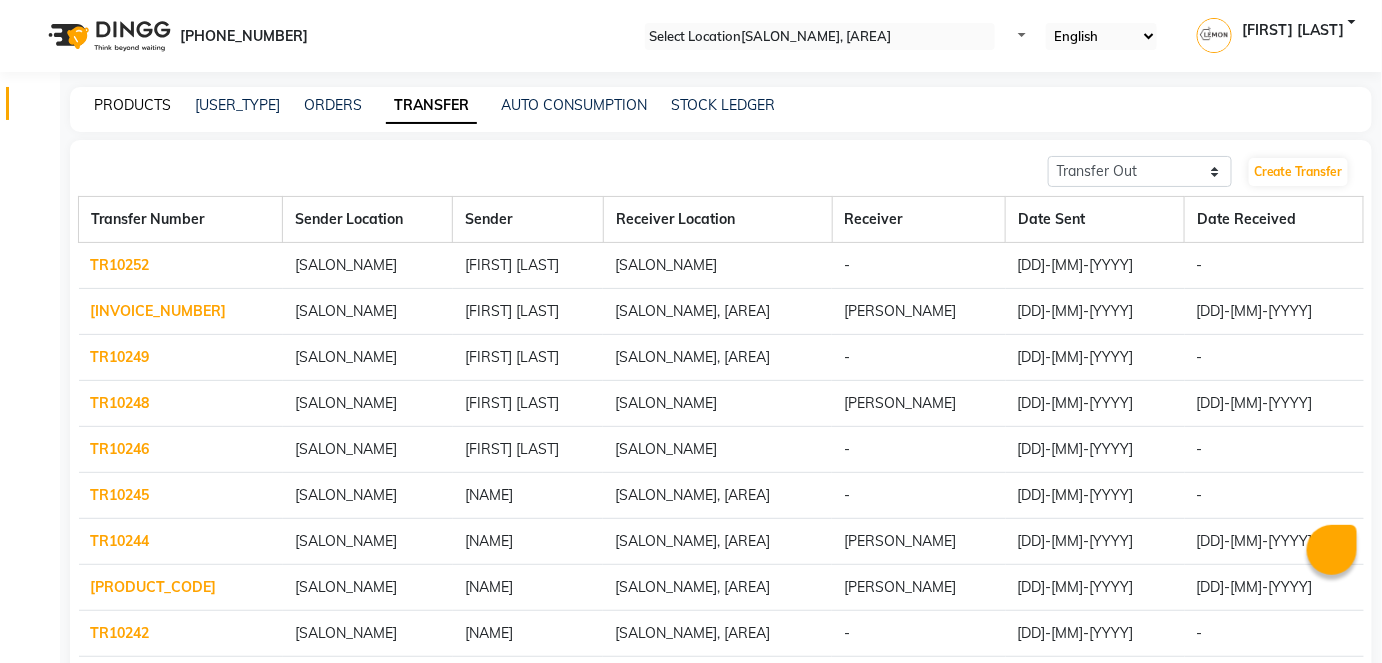 click on "PRODUCTS" at bounding box center (132, 105) 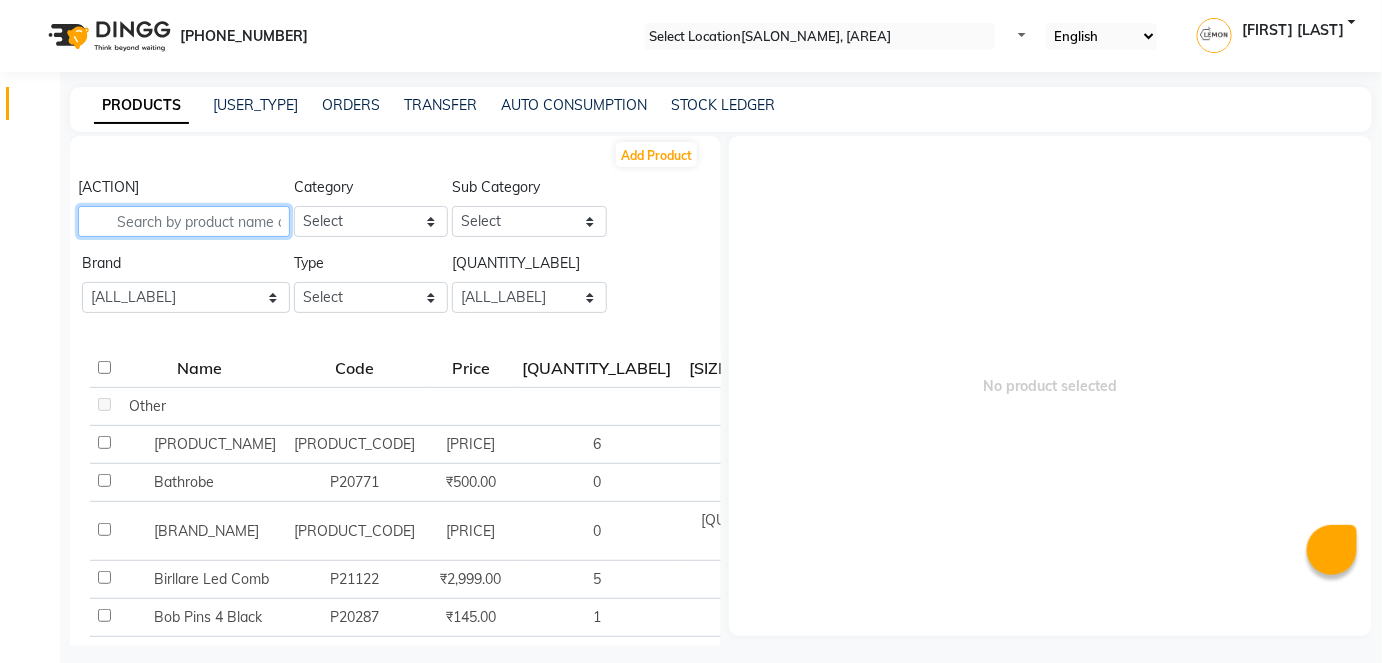click at bounding box center [184, 221] 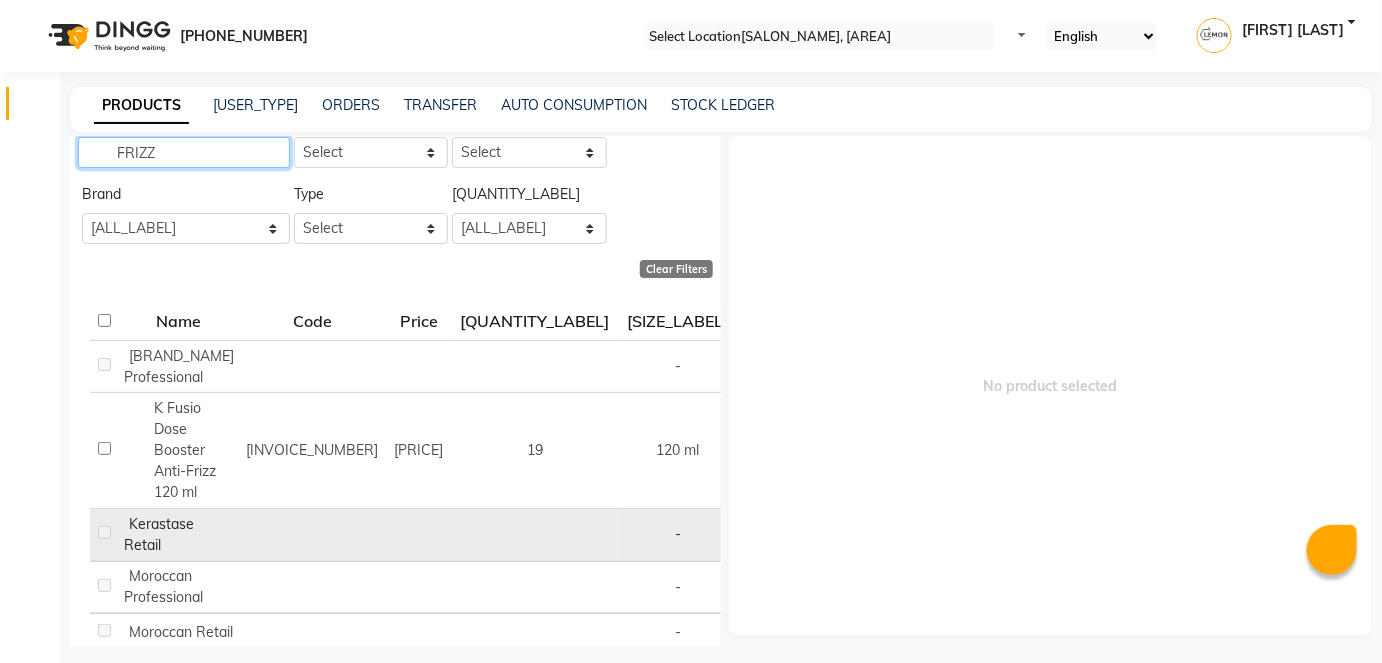 scroll, scrollTop: 101, scrollLeft: 0, axis: vertical 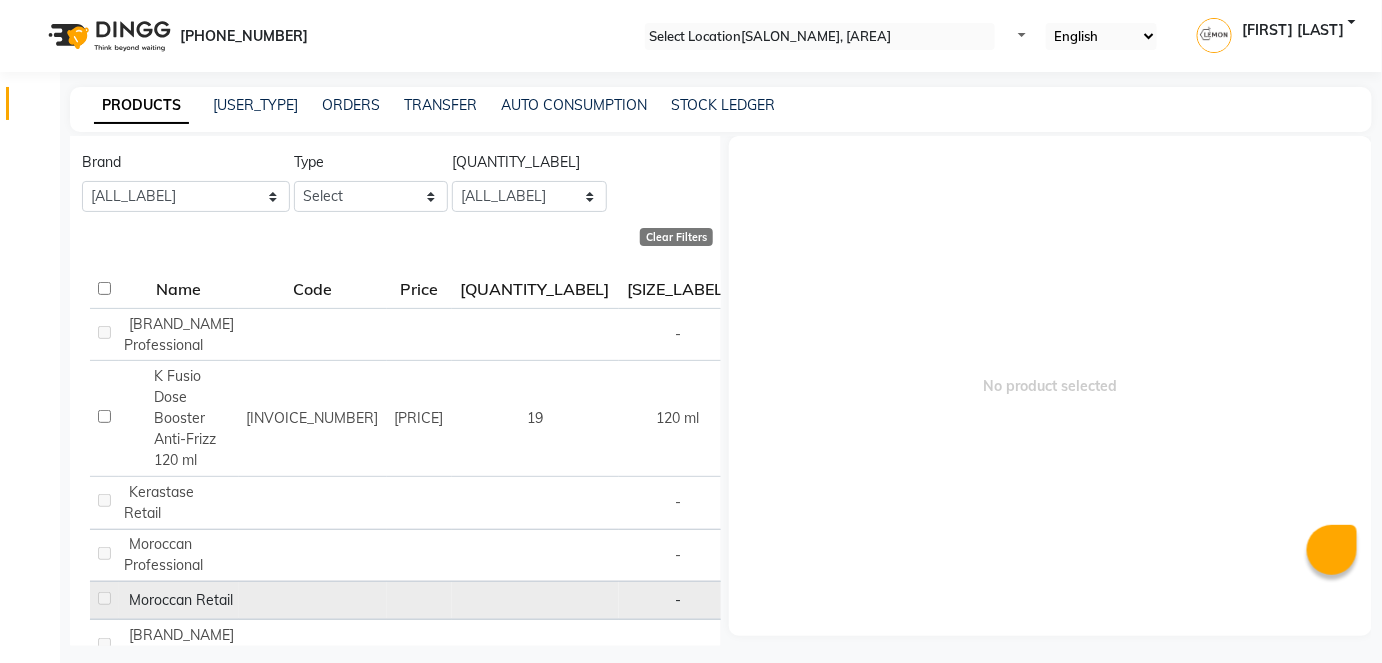click at bounding box center [124, 492] 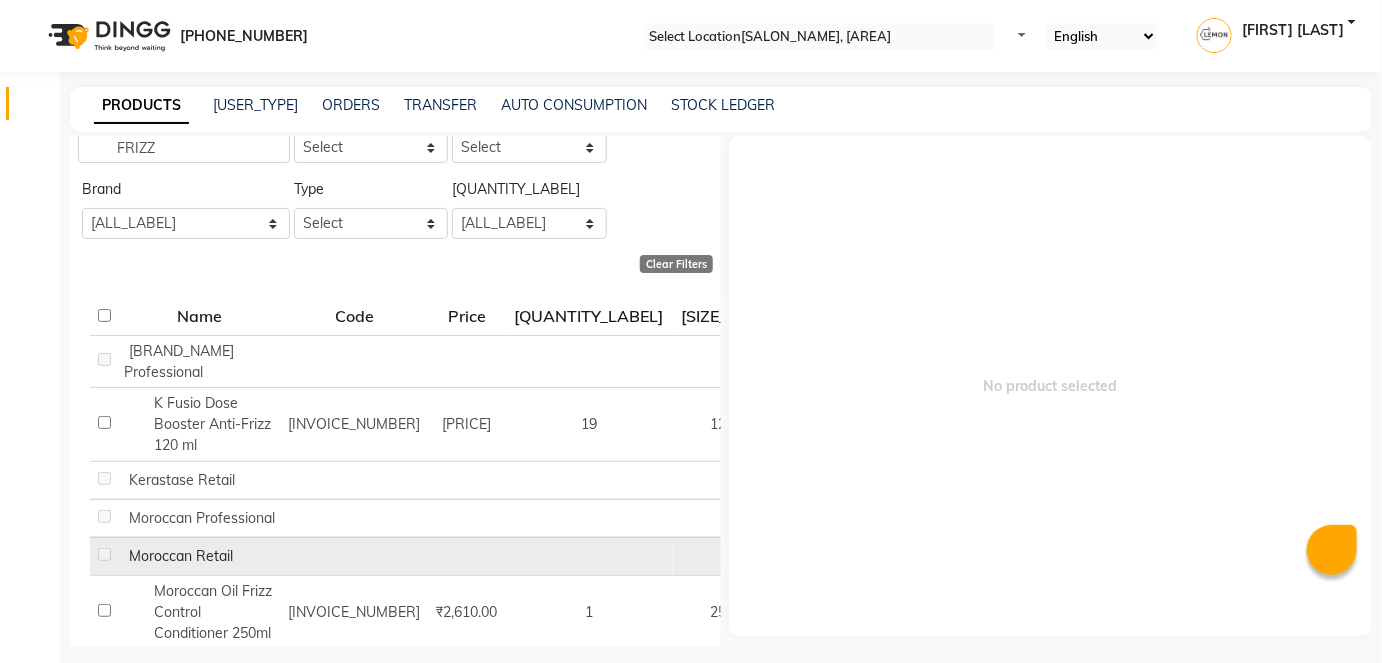 scroll, scrollTop: 0, scrollLeft: 0, axis: both 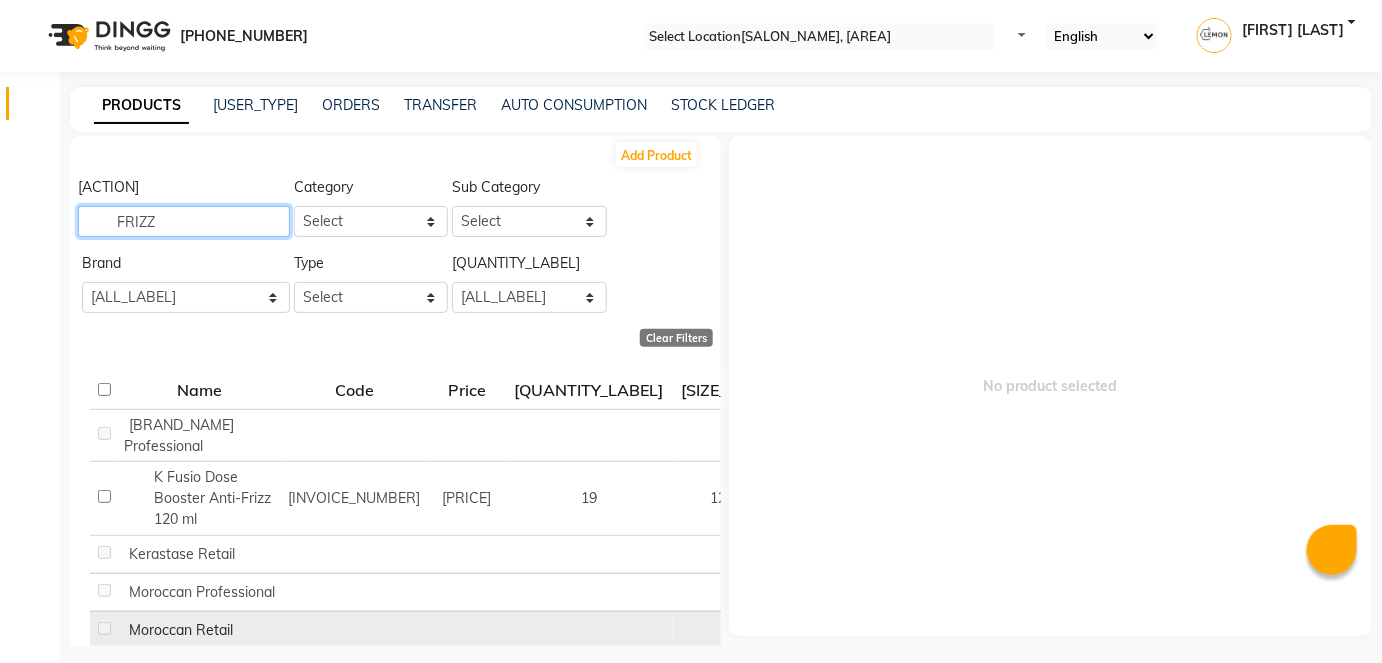 click on "FRIZZ" at bounding box center [184, 221] 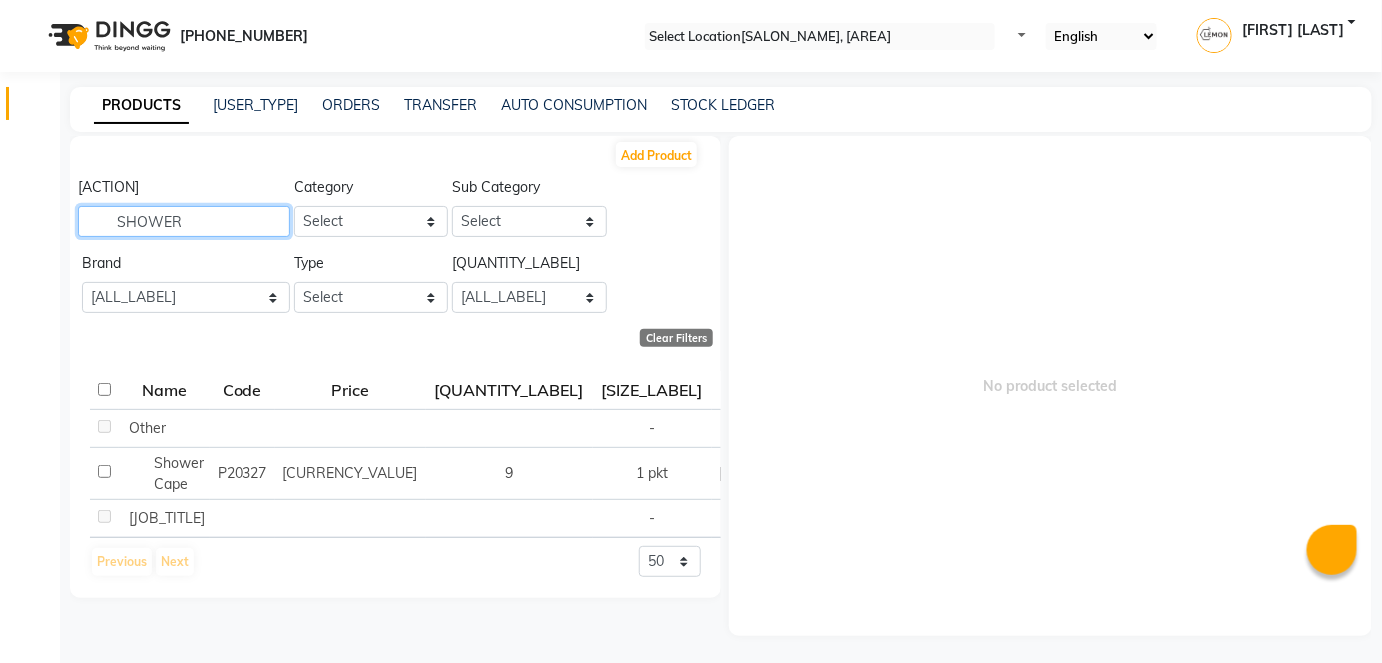 type on "SHOWER" 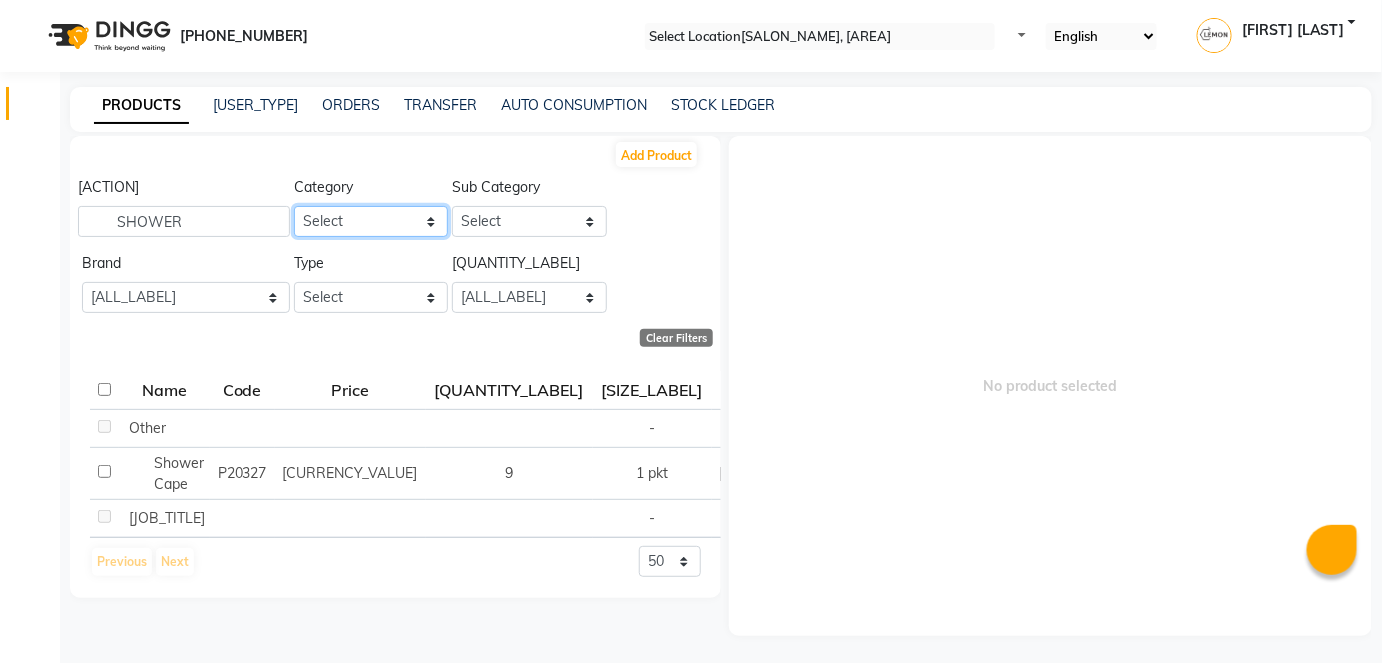 click on "Select Hair Skin Makeup Personal Care Appliances Beard Waxing Disposable Threading Hands and Feet Beauty Planet Botox Cadiveu Casmara Cheryls Loreal Olaplex Remy Raure Kerastase Moroccan Schwarzkopf MK Naturica DE Fabulous & QOD Floractive Thalgo Housekepping Nails Nashi Saveth Skinora Tools O3+ Curlin Unmess Mois Richelon Rica Styling Brillare Brazilian Forest Samba Redken Other" at bounding box center [371, 221] 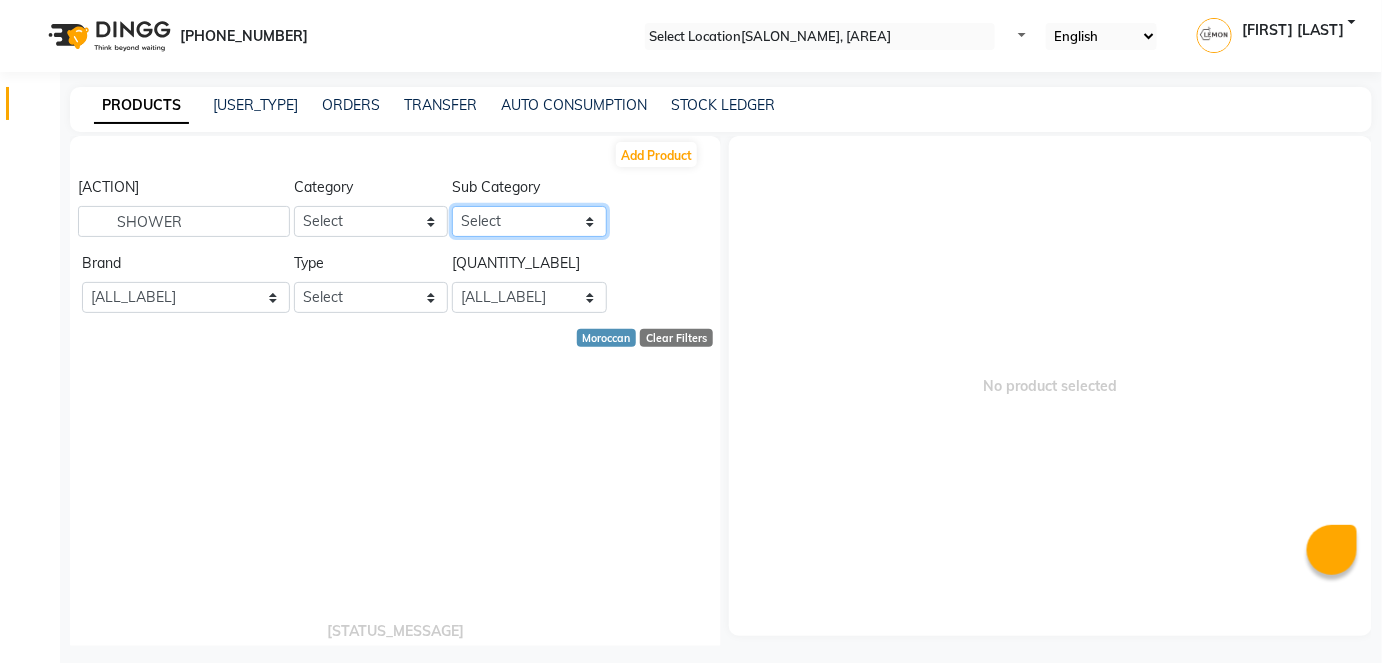 click on "[BRAND_NAME] [BRAND_NAME] [USER_TYPE]" at bounding box center [529, 221] 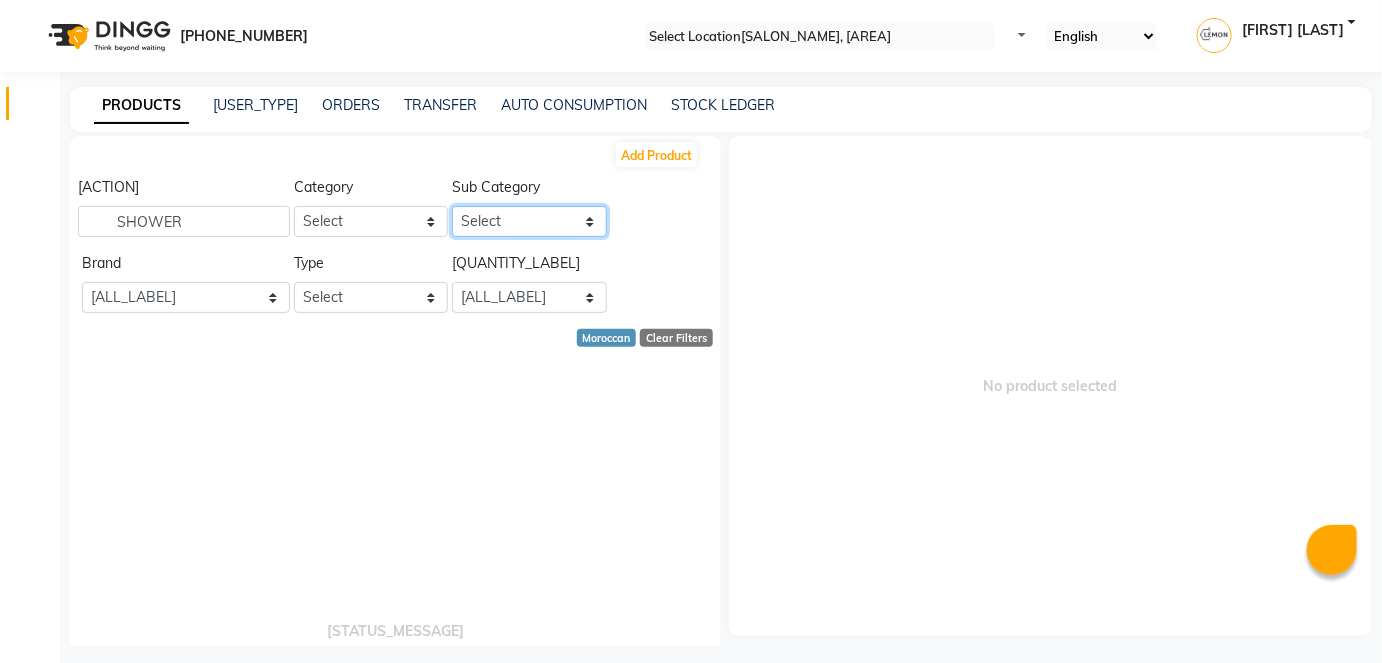 select on "[ACCOUNT_NUMBER]" 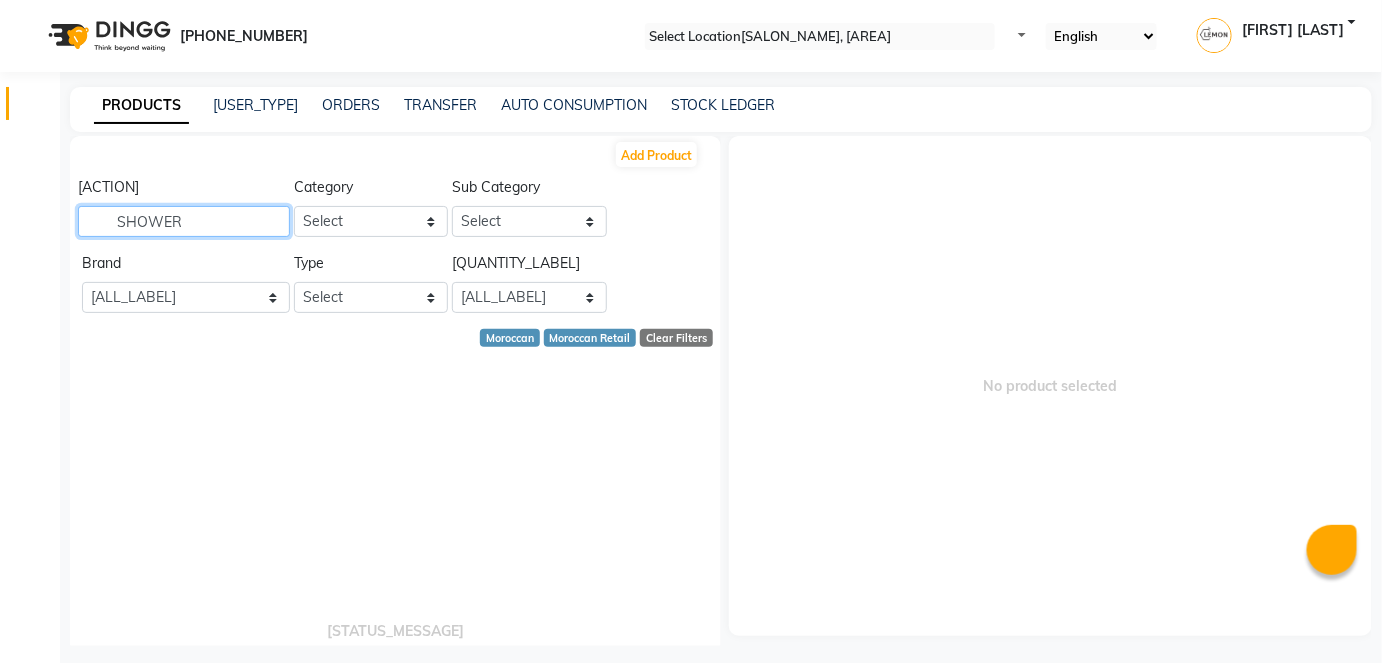 click on "SHOWER" at bounding box center (184, 221) 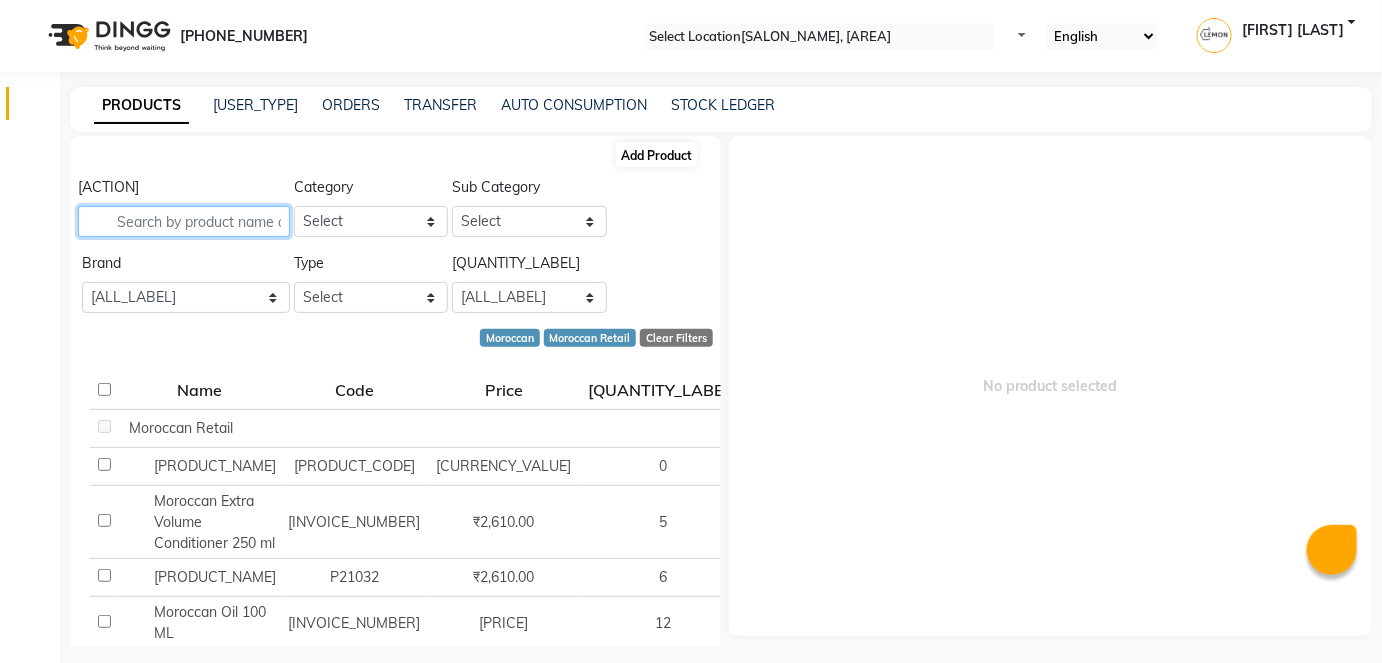 type 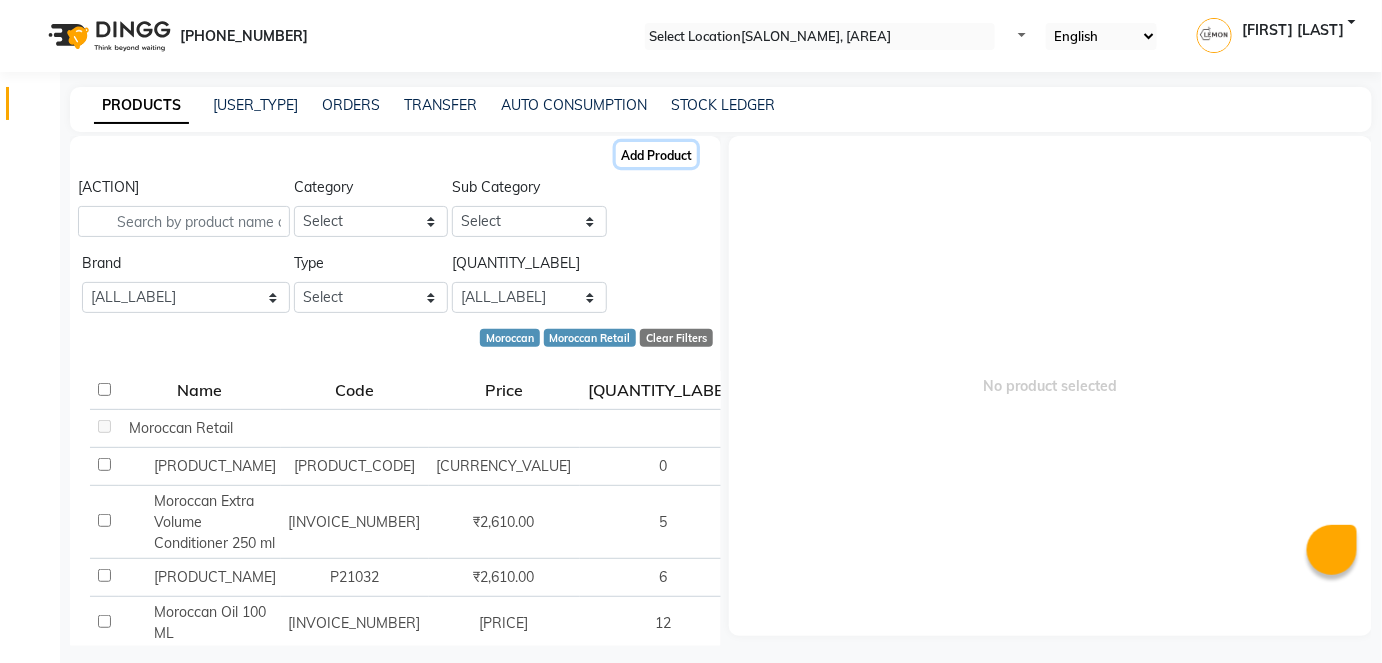click on "Add Product" at bounding box center (656, 154) 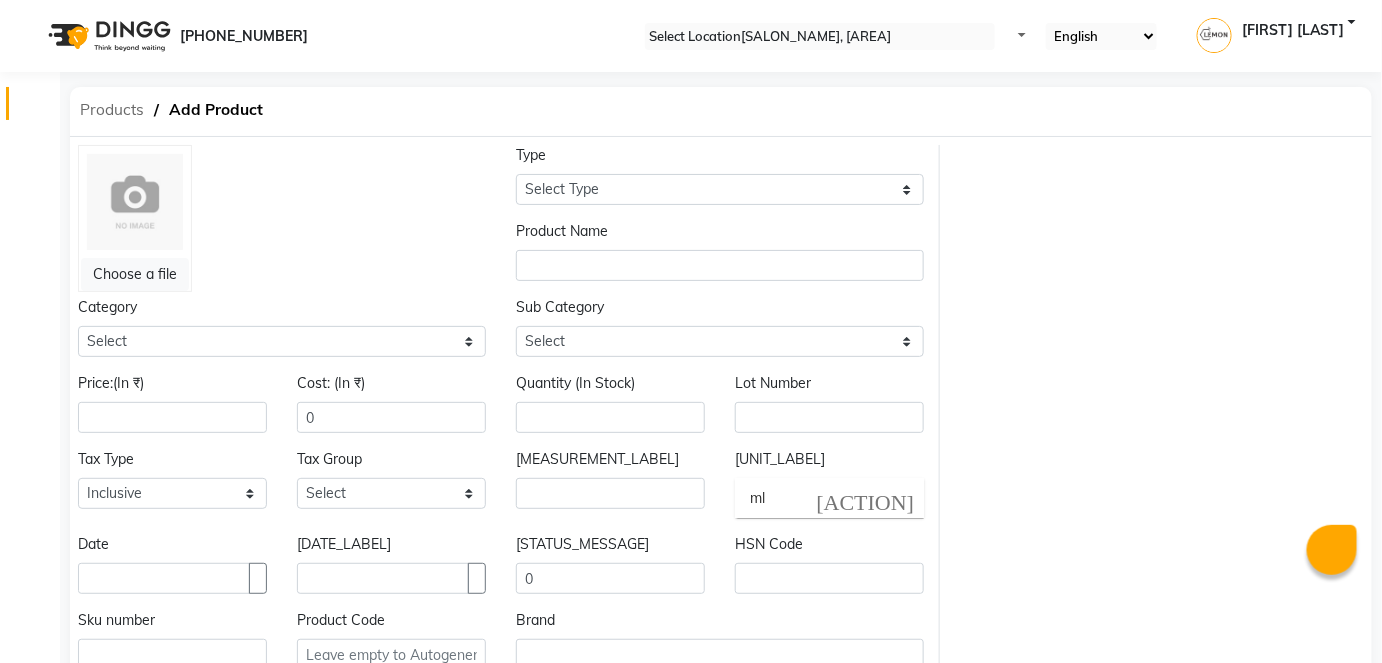 click on "Products" at bounding box center [112, 110] 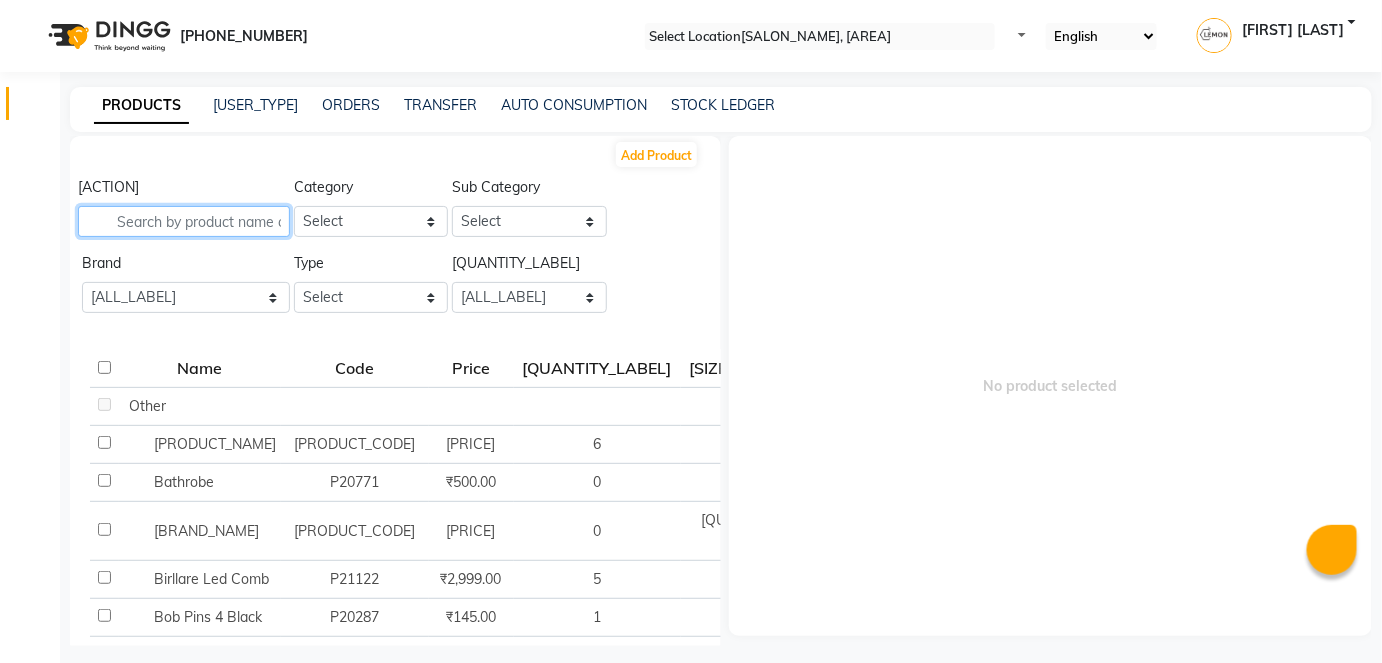 click at bounding box center (184, 221) 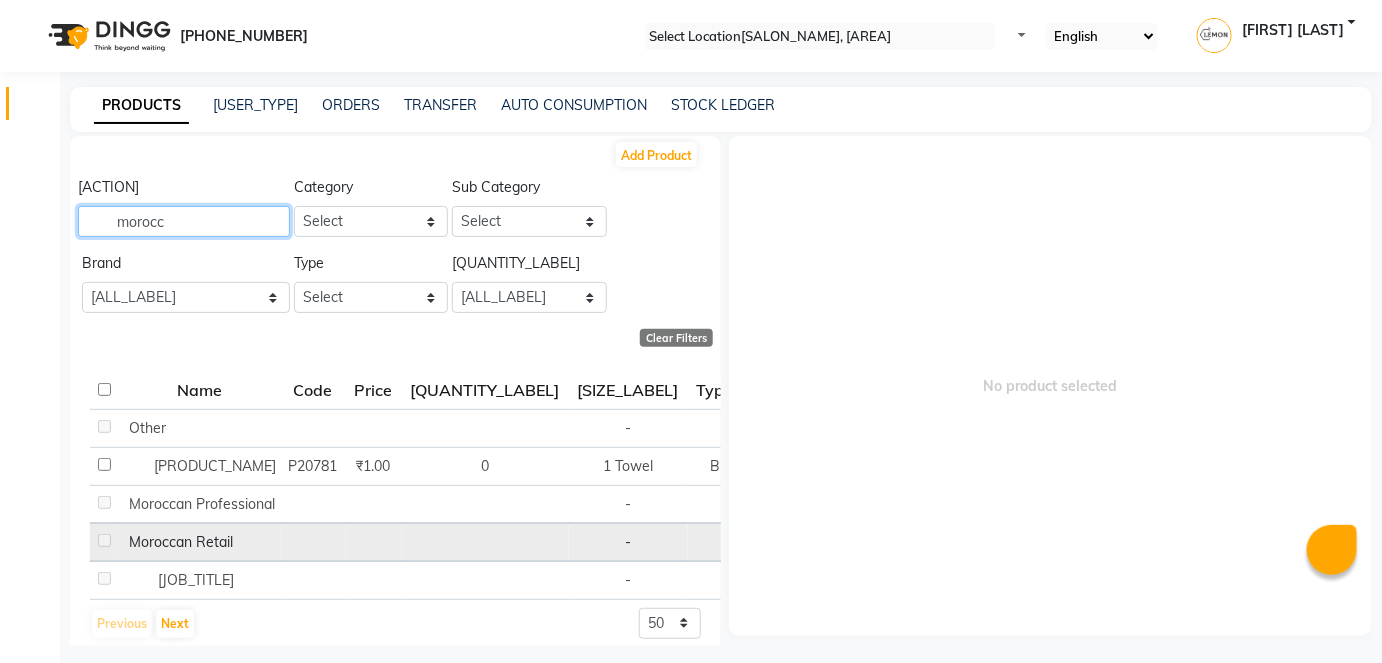 type on "morocc" 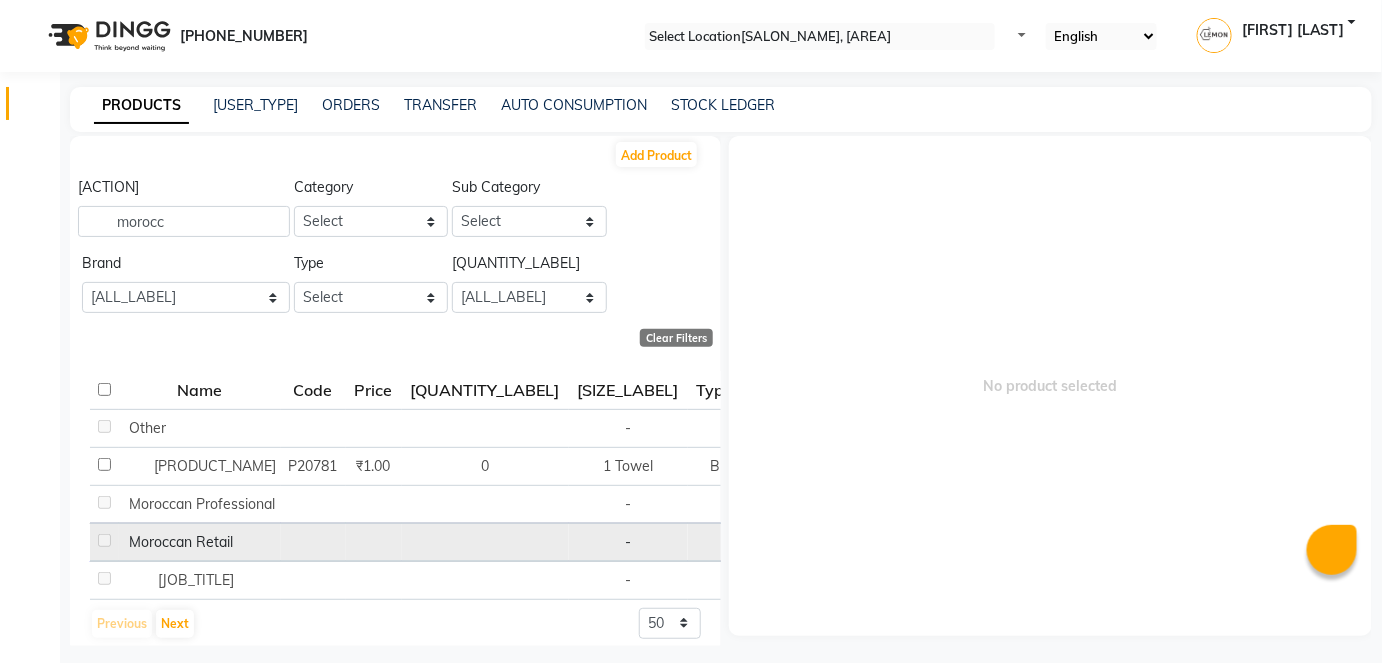 click at bounding box center [126, 428] 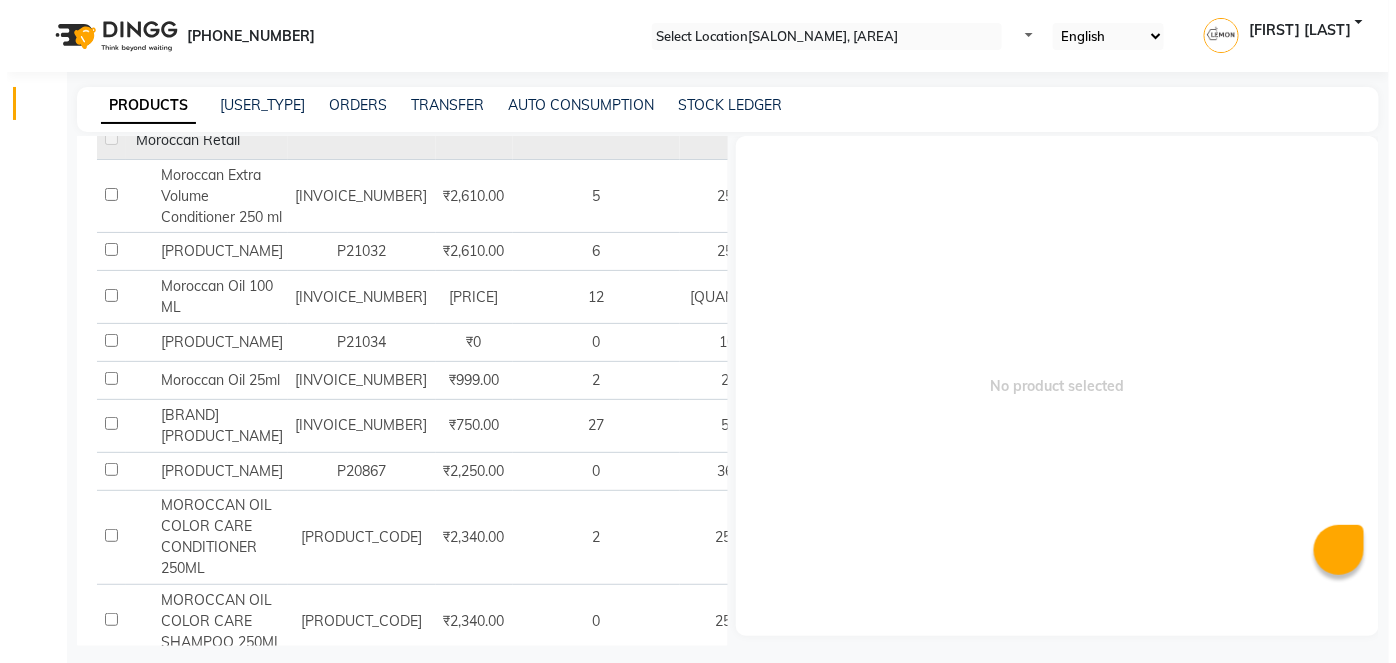 scroll, scrollTop: 411, scrollLeft: 0, axis: vertical 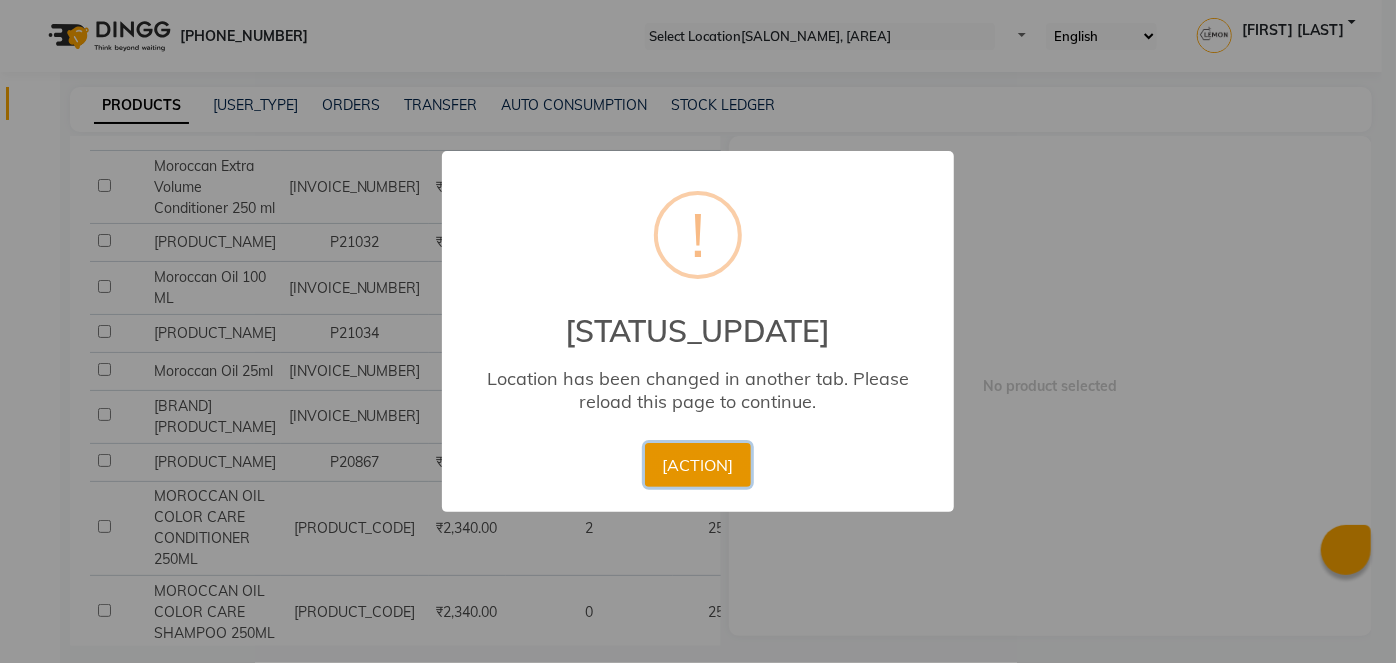 click on "[ACTION]" at bounding box center (698, 465) 